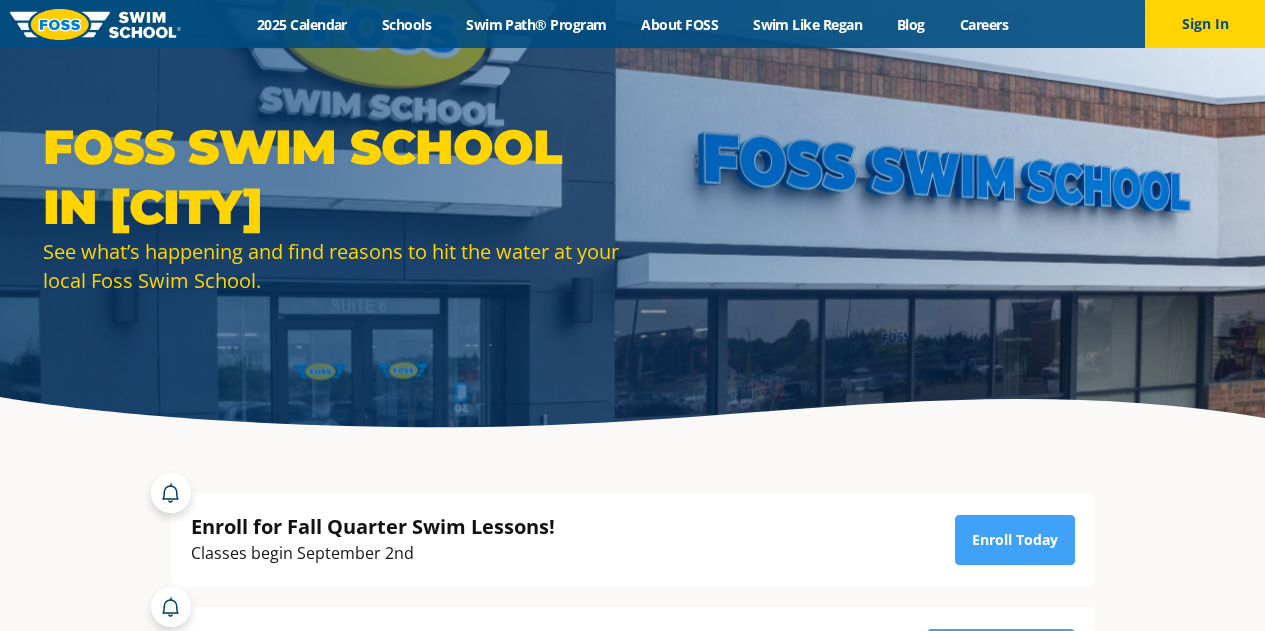 scroll, scrollTop: 0, scrollLeft: 0, axis: both 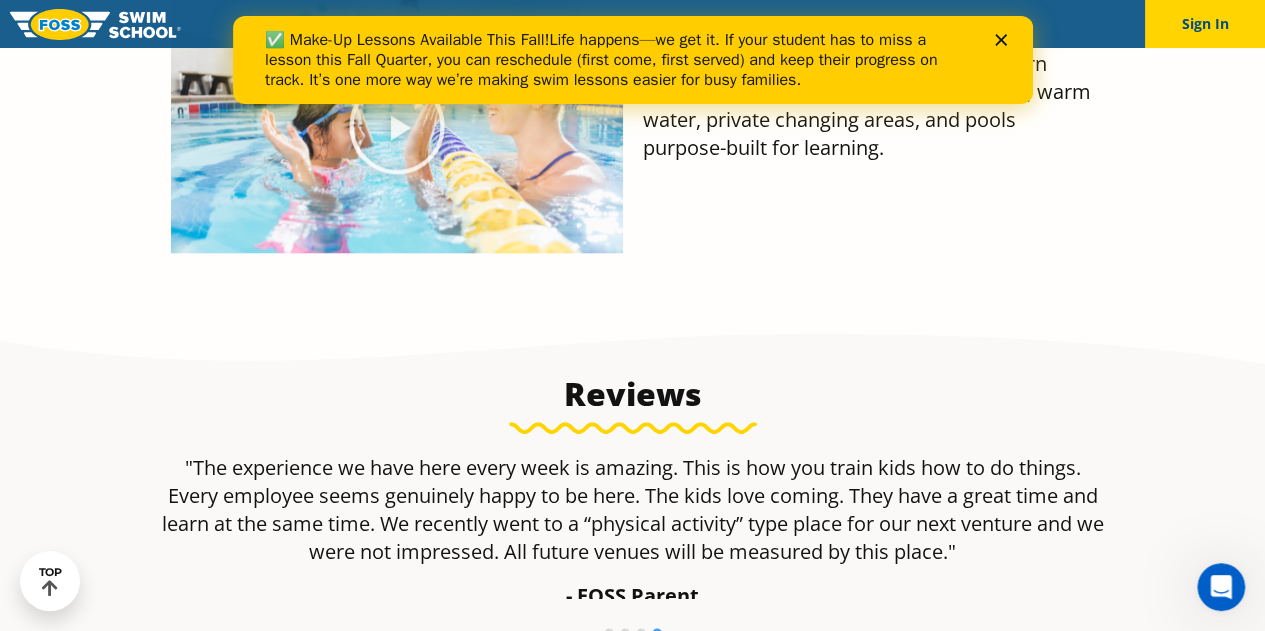 click 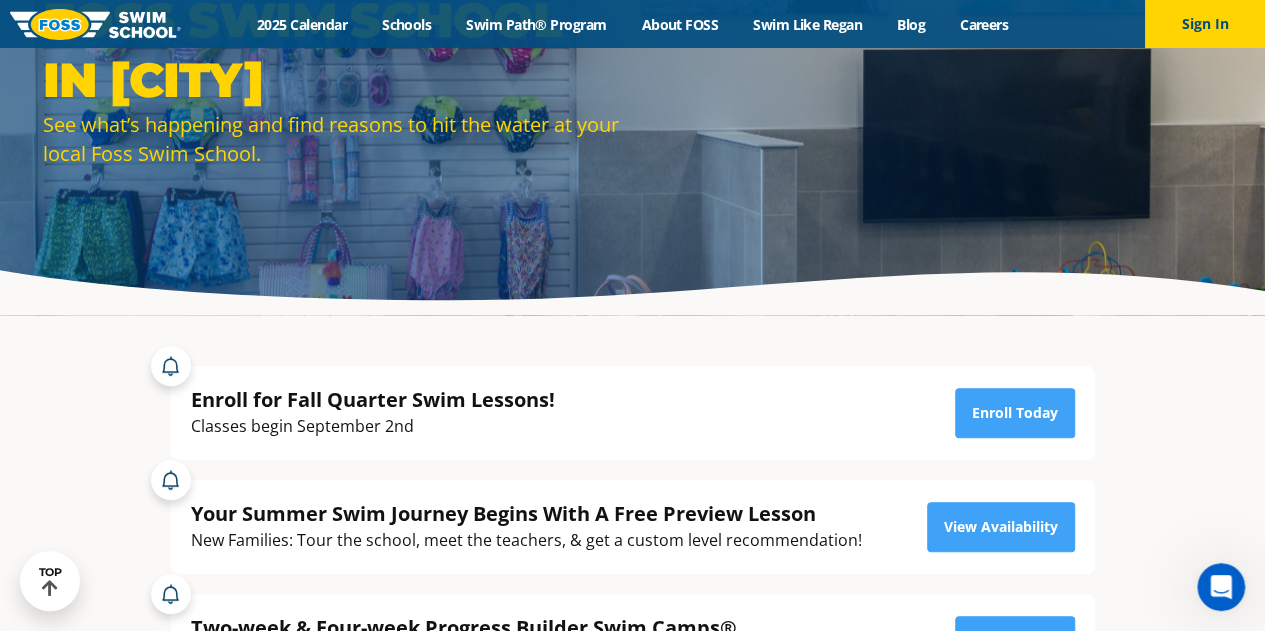 scroll, scrollTop: 0, scrollLeft: 0, axis: both 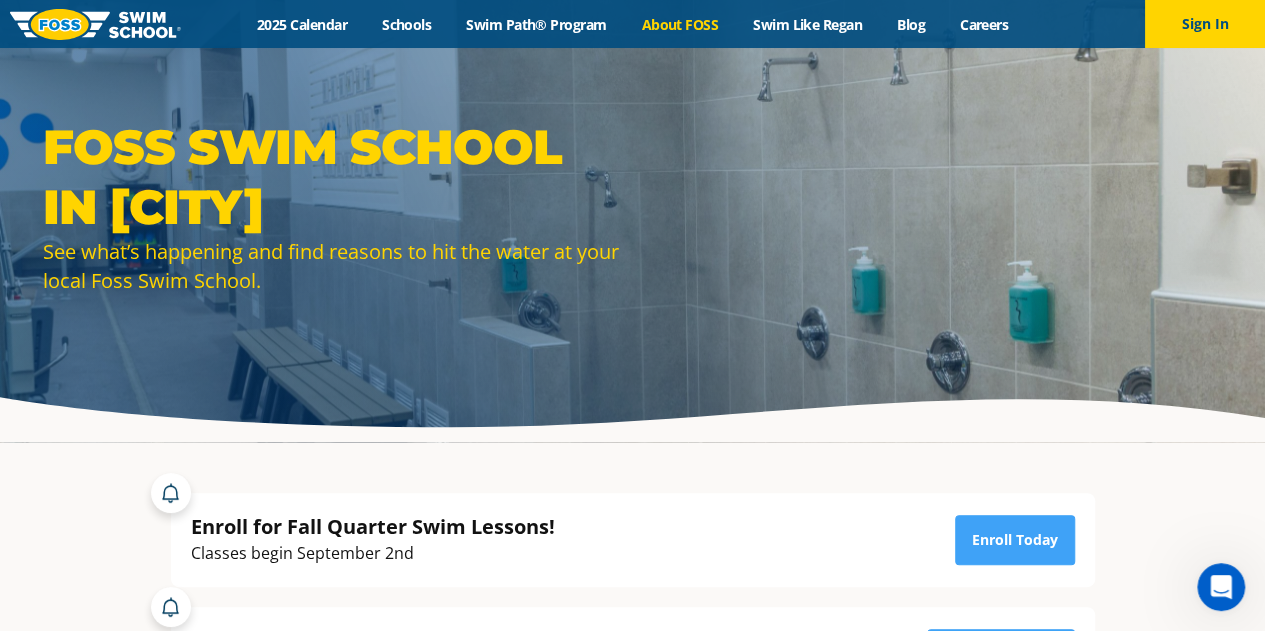 click on "About FOSS" at bounding box center (680, 24) 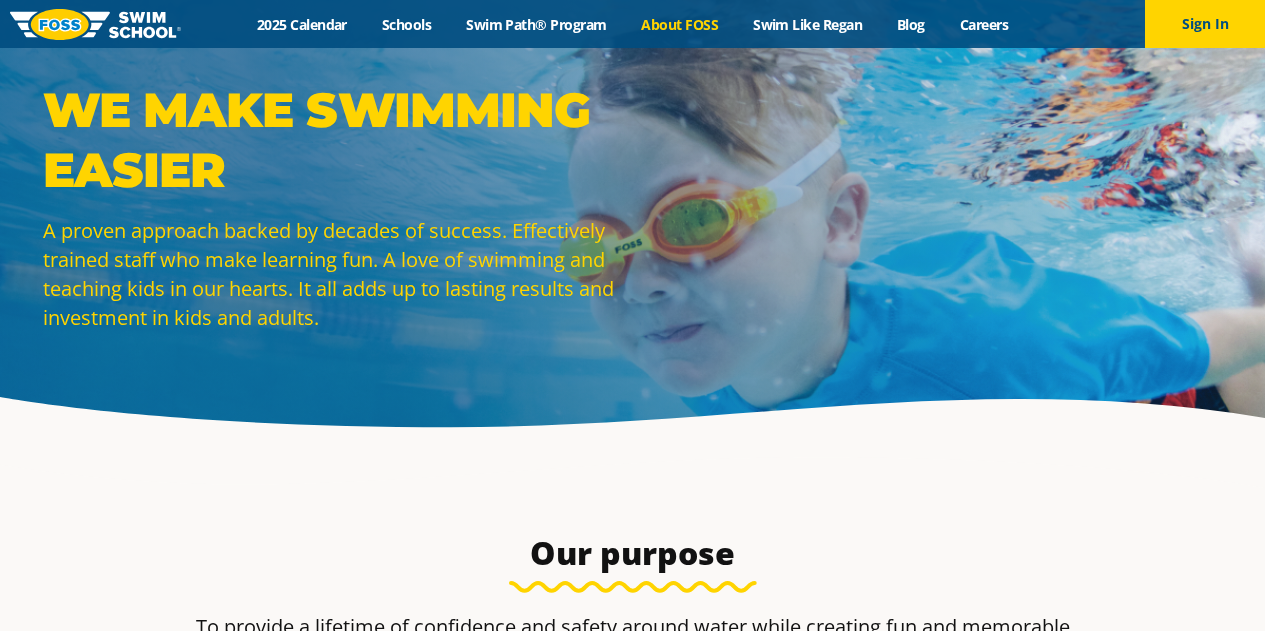 scroll, scrollTop: 0, scrollLeft: 0, axis: both 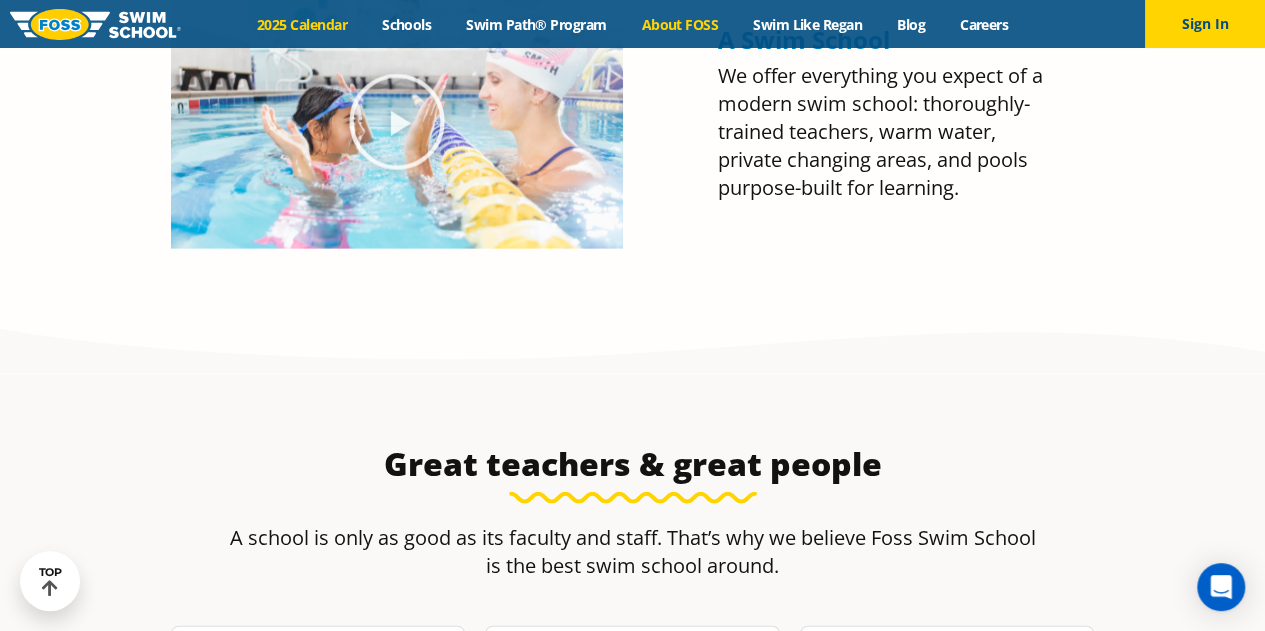 click on "2025 Calendar" at bounding box center (301, 24) 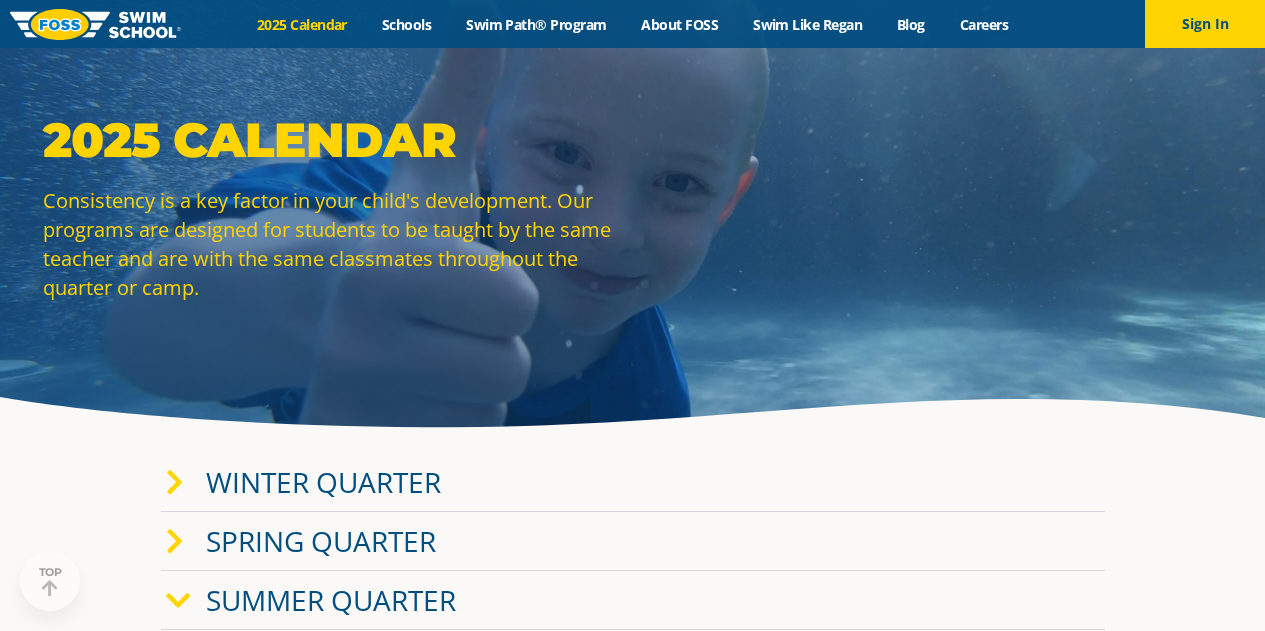 scroll, scrollTop: 185, scrollLeft: 0, axis: vertical 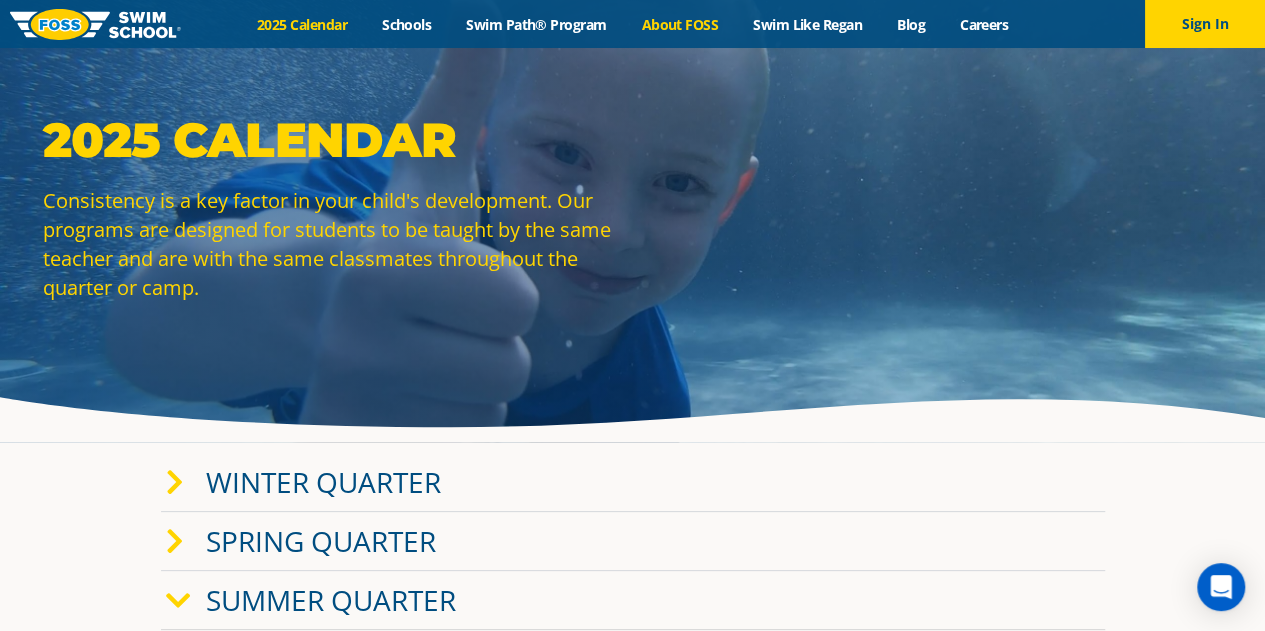 click on "About FOSS" at bounding box center [680, 24] 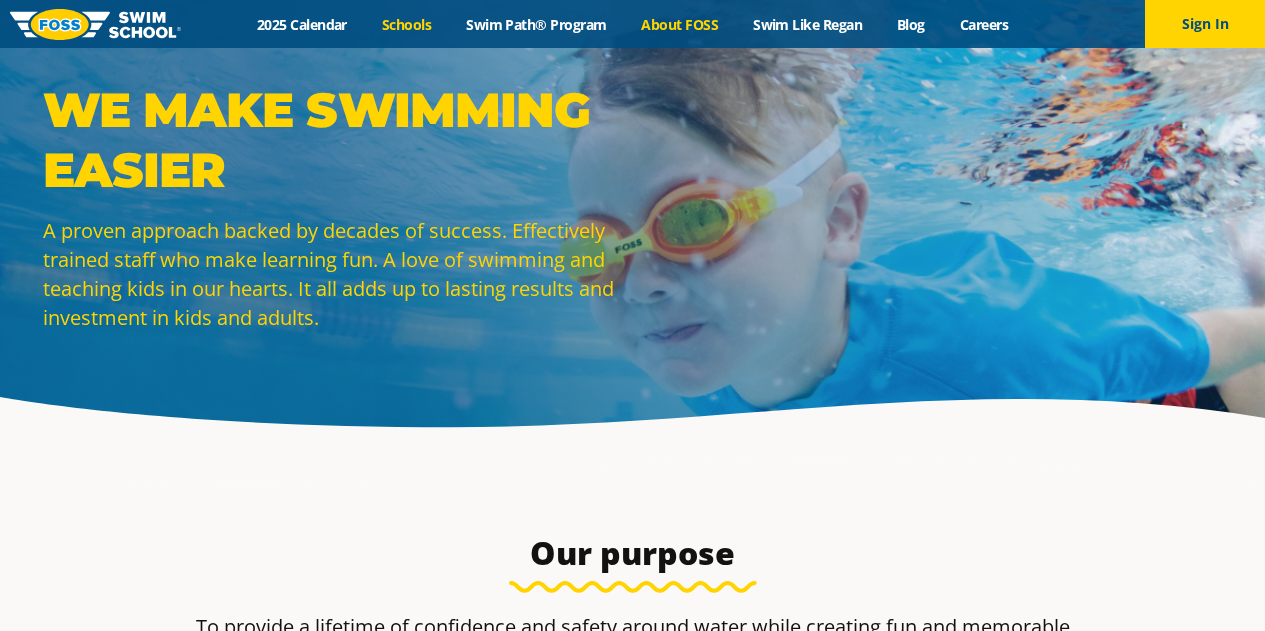 scroll, scrollTop: 0, scrollLeft: 0, axis: both 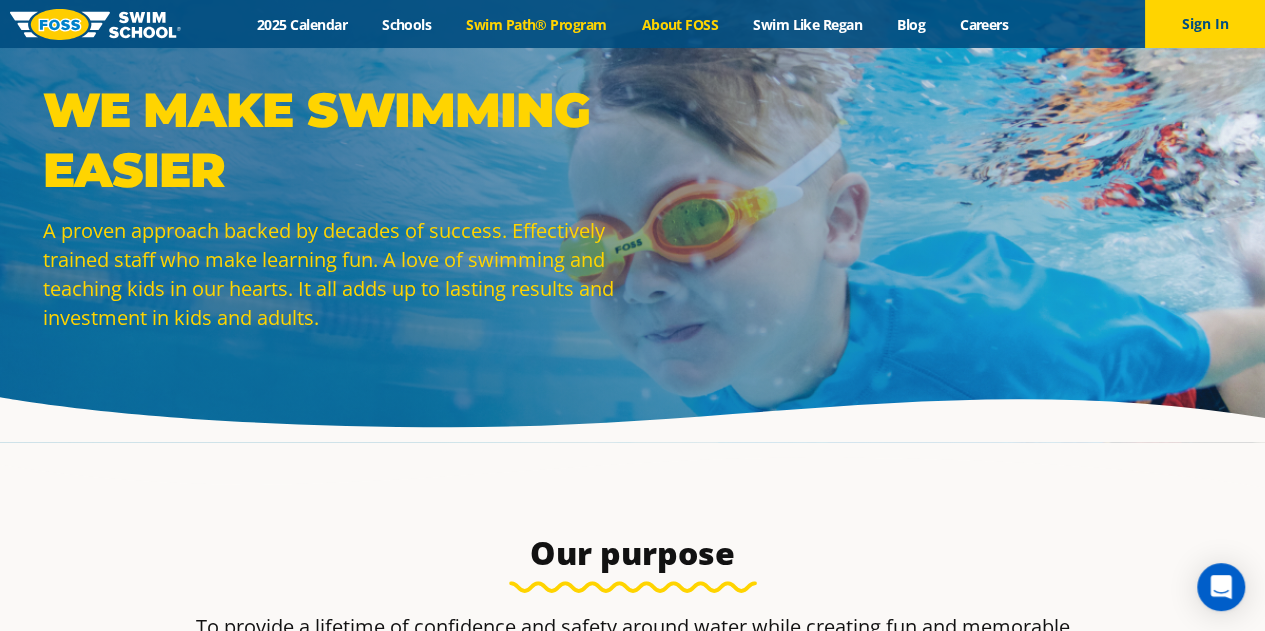 click on "Swim Path® Program" at bounding box center (536, 24) 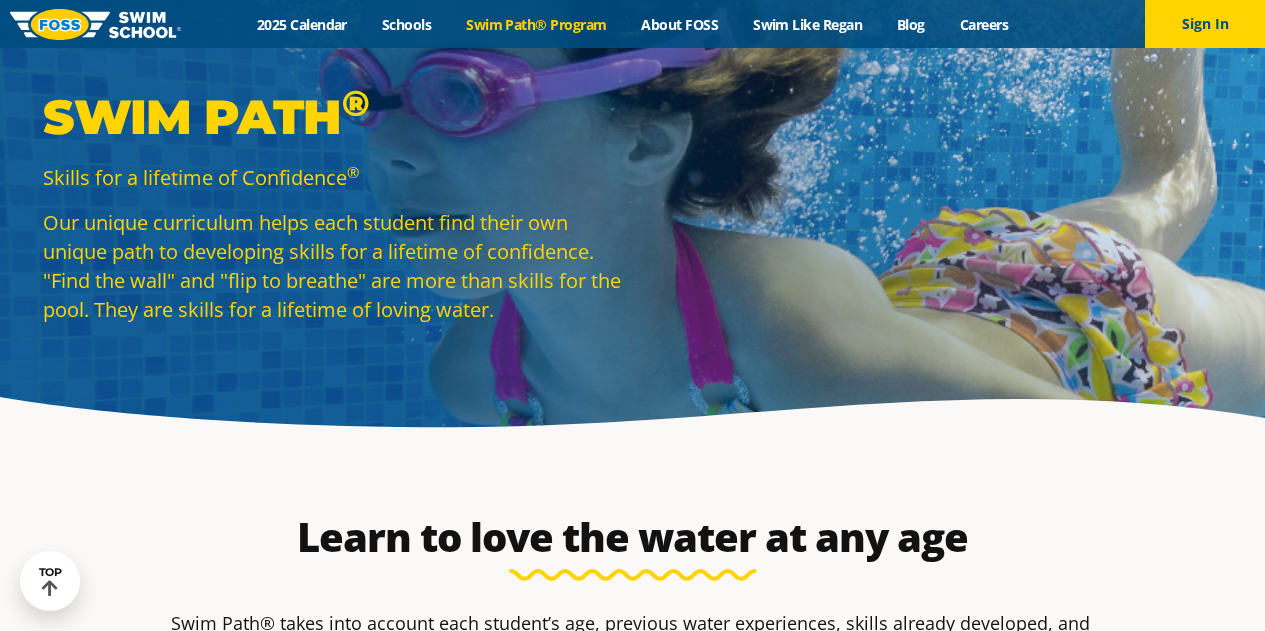scroll, scrollTop: 291, scrollLeft: 0, axis: vertical 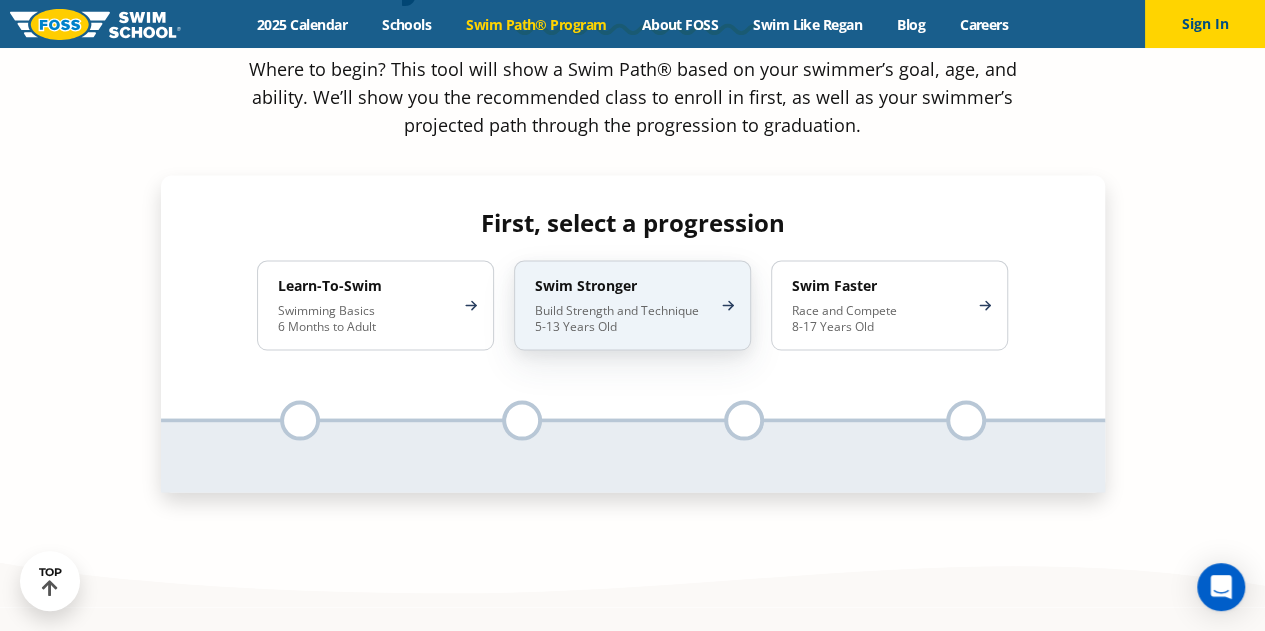 click on "Build Strength and Technique 5-13 Years Old" at bounding box center [622, 318] 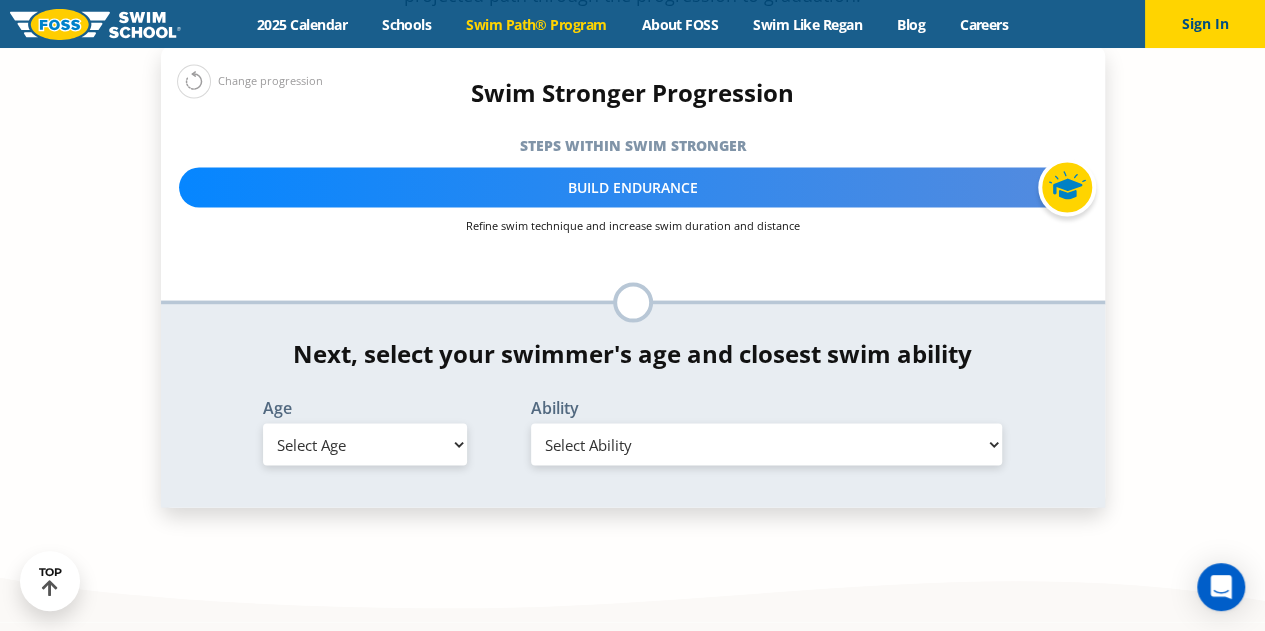 scroll, scrollTop: 1935, scrollLeft: 0, axis: vertical 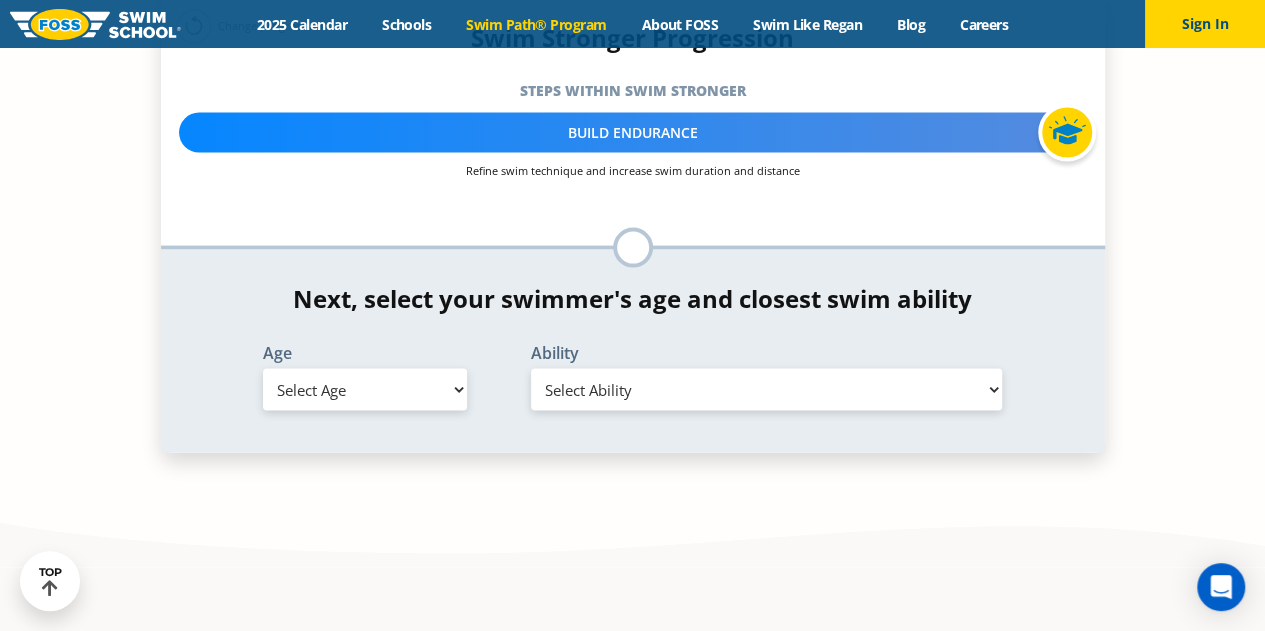click on "Select Age 6 months - 1 year 1 year 2 years 3 years 4 years 5 years 6 years 7 years 8 years 9 years 10 years  11 years  12 years  13 years  14 years  15 years  16 years  17 years  Adult (18 years +)" at bounding box center [365, 390] 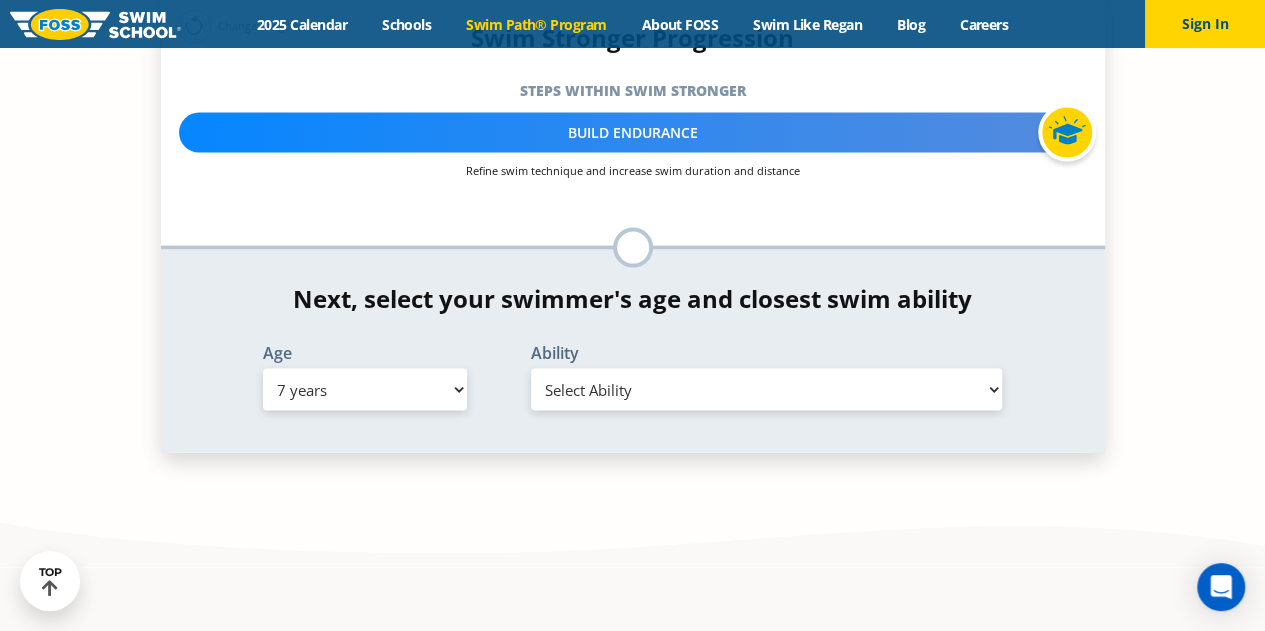click on "Select Age 6 months - 1 year 1 year 2 years 3 years 4 years 5 years 6 years 7 years 8 years 9 years 10 years  11 years  12 years  13 years  14 years  15 years  16 years  17 years  Adult (18 years +)" at bounding box center (365, 390) 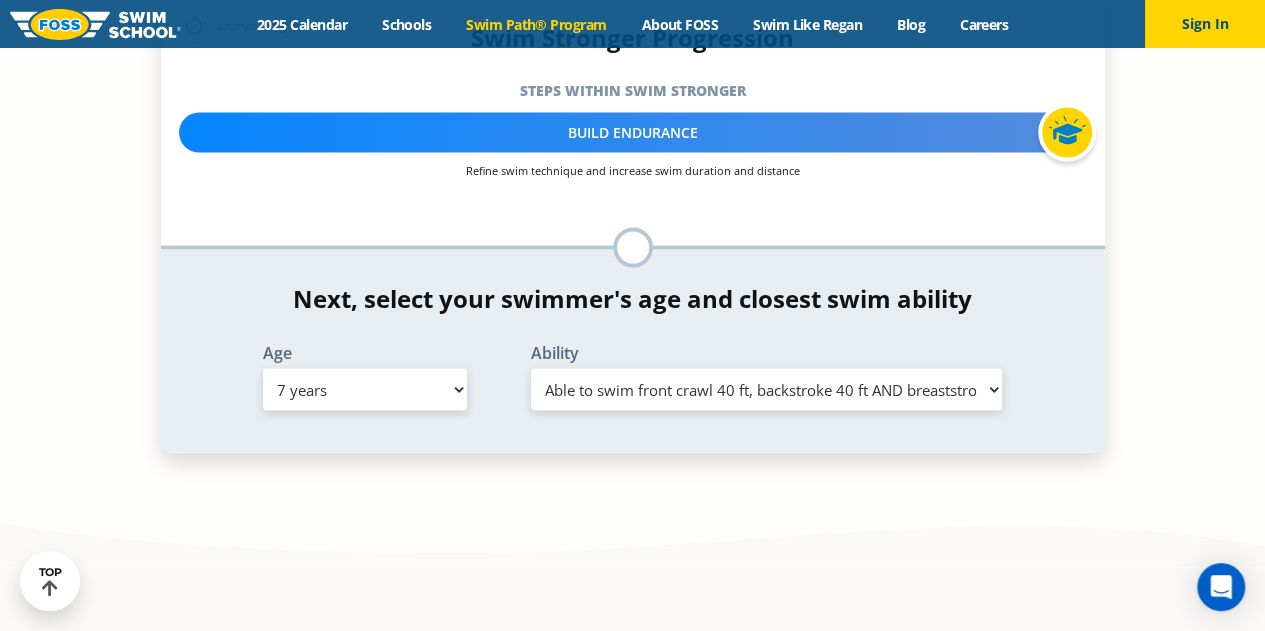 click on "Select Ability First in-water experience When in the water, reliant on a life jacket or floatation device Uncomfortable putting face in the water AND/OR getting water on ears while floating on back Swims front crawl and backstroke for 25 ft with a flip from stomach to back to breathe Able to swim front crawl 40 ft, backstroke 40 ft AND breaststroke 15 ft Able to swim each stroke - front crawl and backstroke 60 ft. AND breaststroke and butterfly at least 30 ft.  Swims each stroke - front crawl and backstroke 75 ft AND breaststroke, butterfly 60 ft  Know turns and finishes, 200 yard medley of all strokes and 300 yard front crawl with no breaks. Unsure/or my swimmer does not fit within any of these" at bounding box center [767, 390] 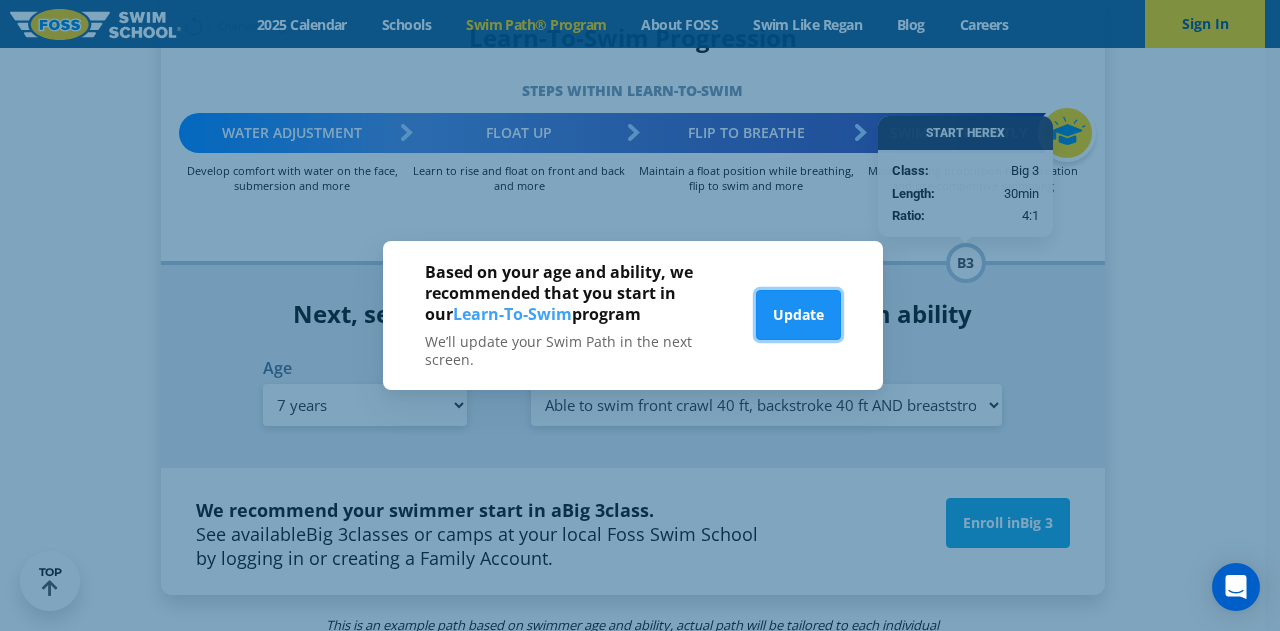 drag, startPoint x: 812, startPoint y: 310, endPoint x: 787, endPoint y: 313, distance: 25.179358 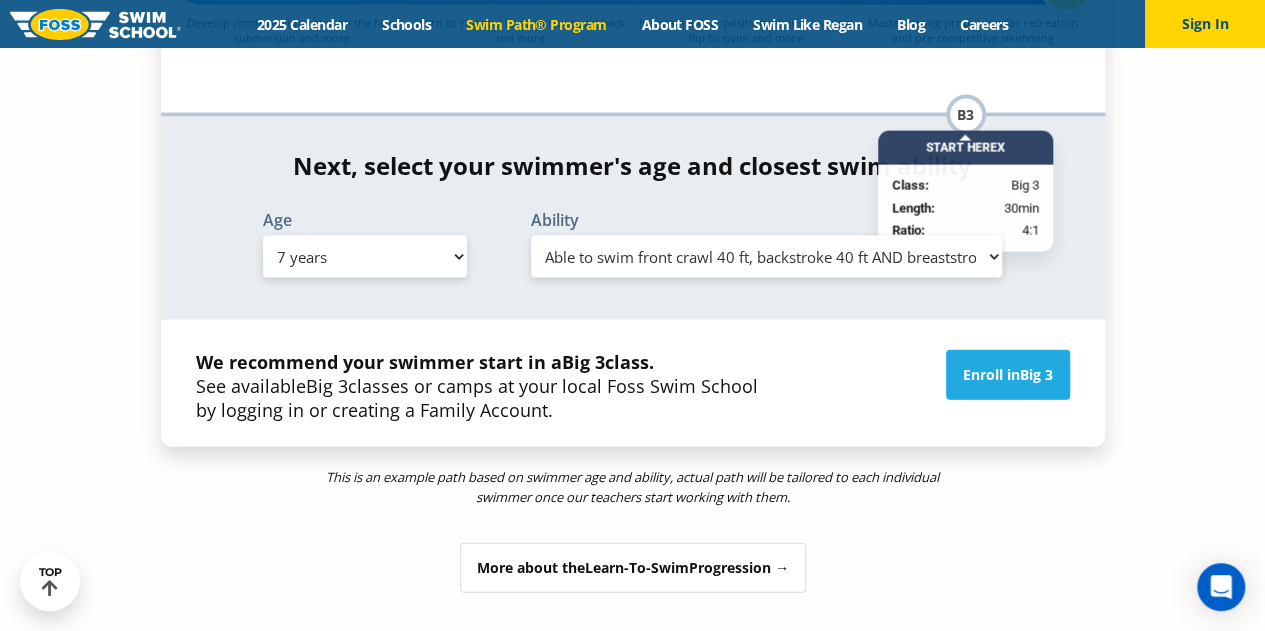 scroll, scrollTop: 2213, scrollLeft: 0, axis: vertical 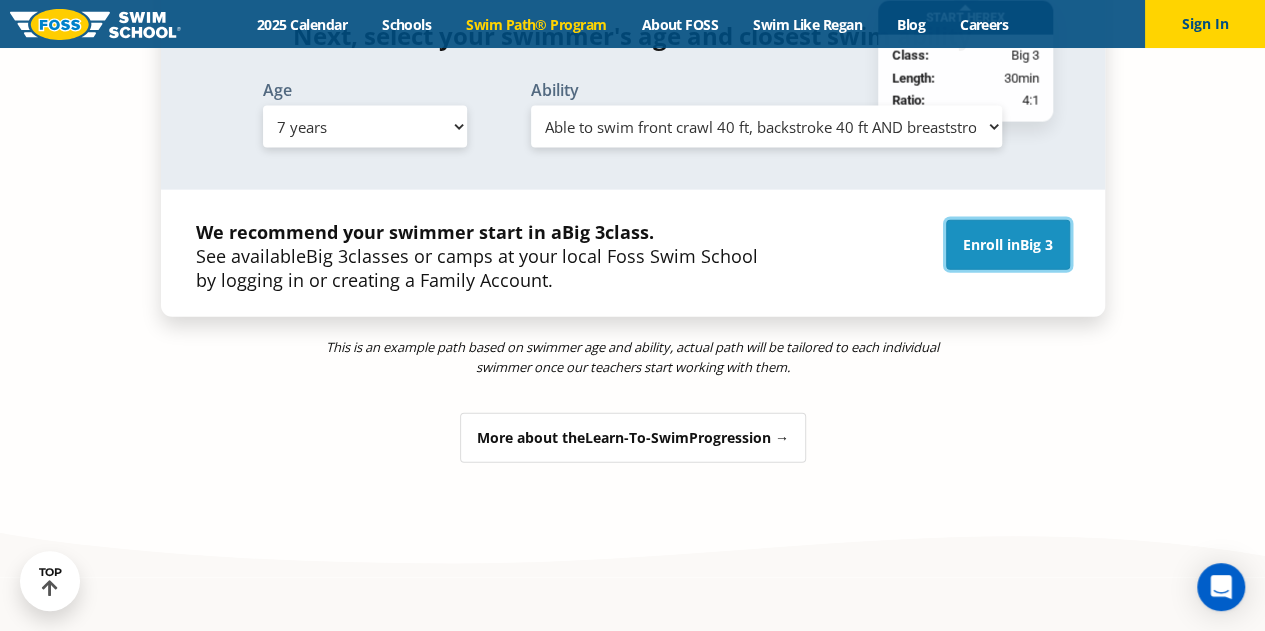 click on "Enroll in  Big 3" at bounding box center [1008, 245] 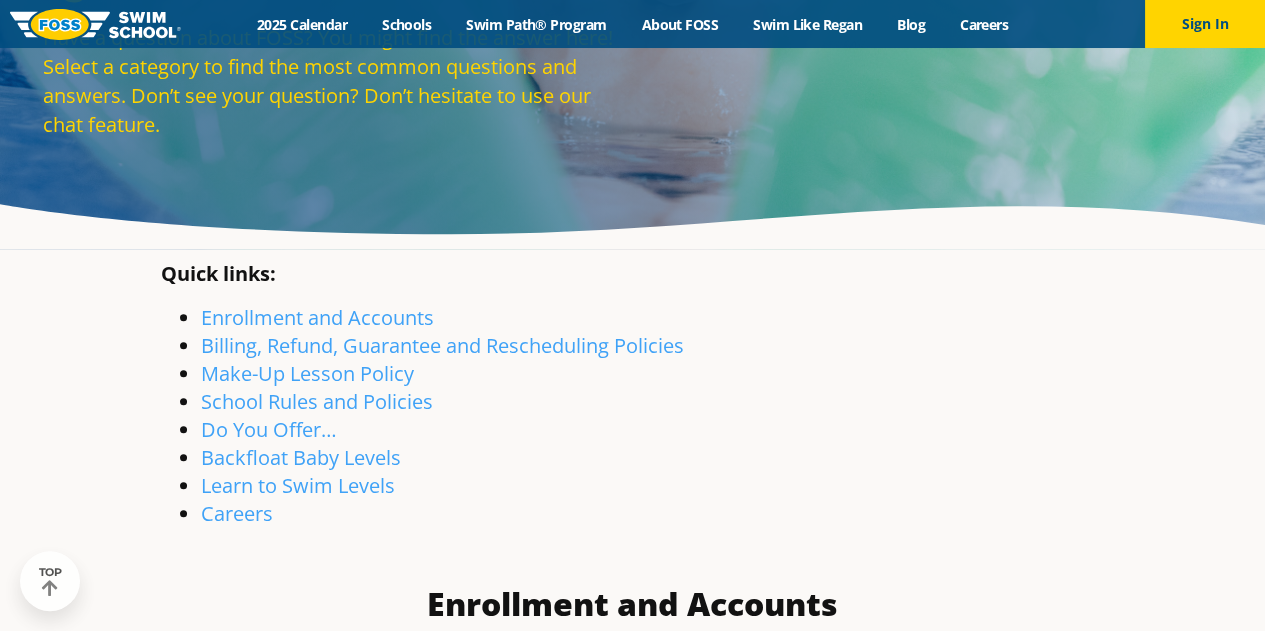 scroll, scrollTop: 193, scrollLeft: 0, axis: vertical 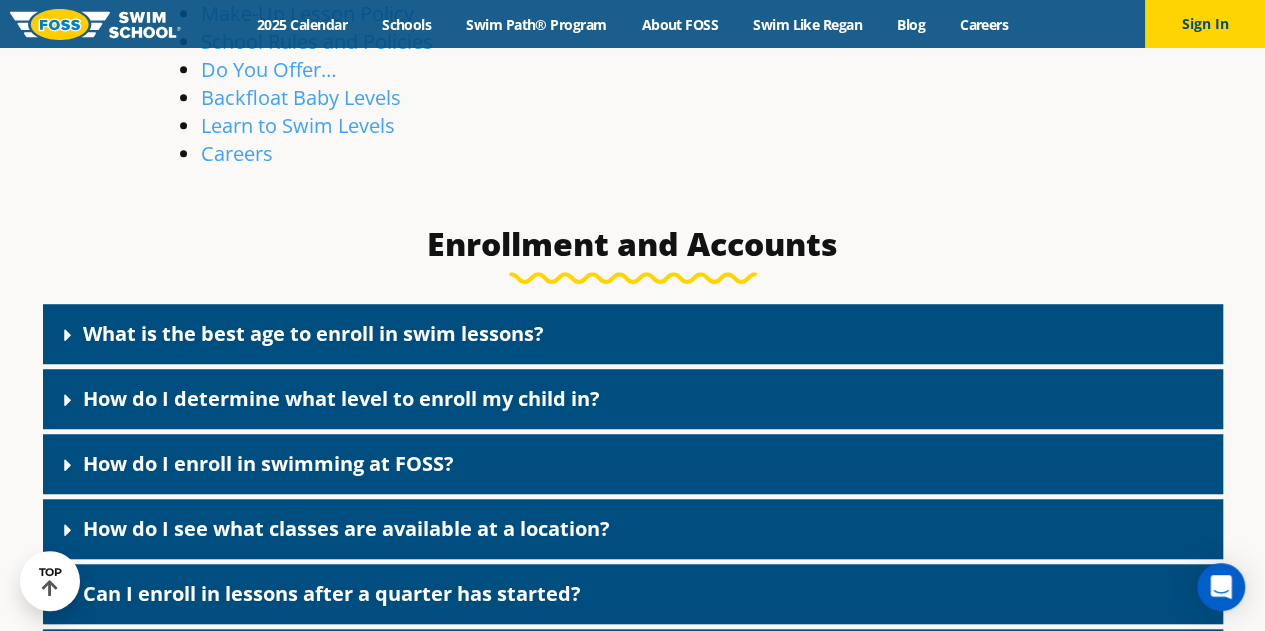 click on "What is the best age to enroll in swim lessons?" at bounding box center (633, 334) 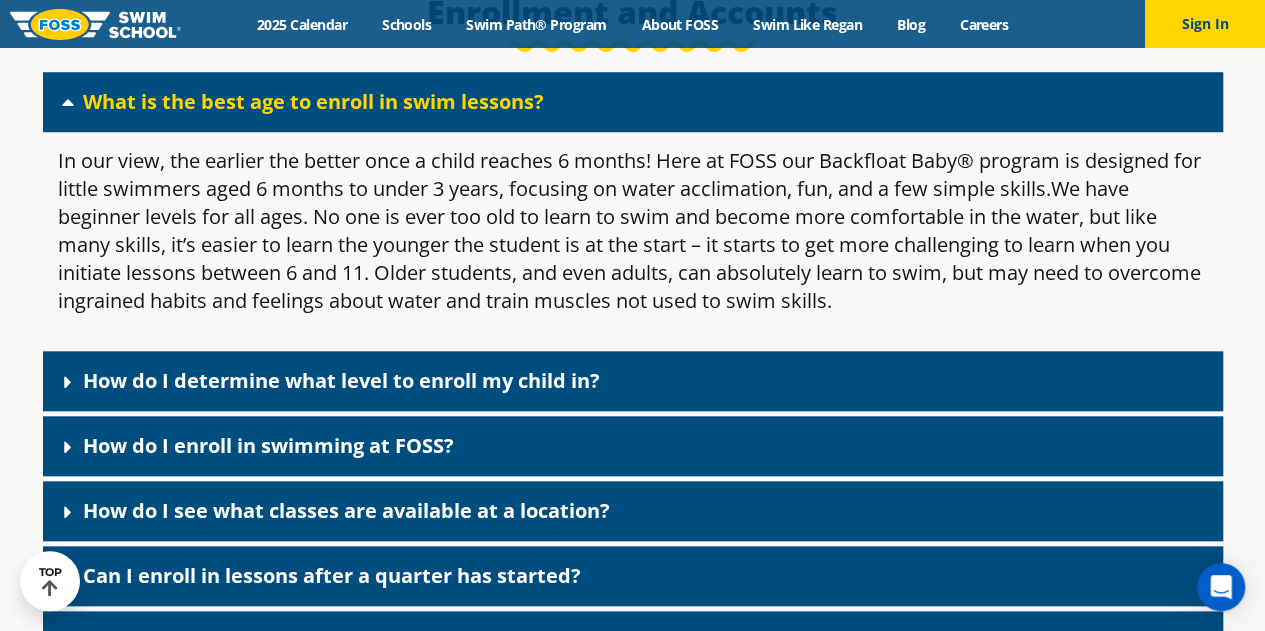 scroll, scrollTop: 786, scrollLeft: 0, axis: vertical 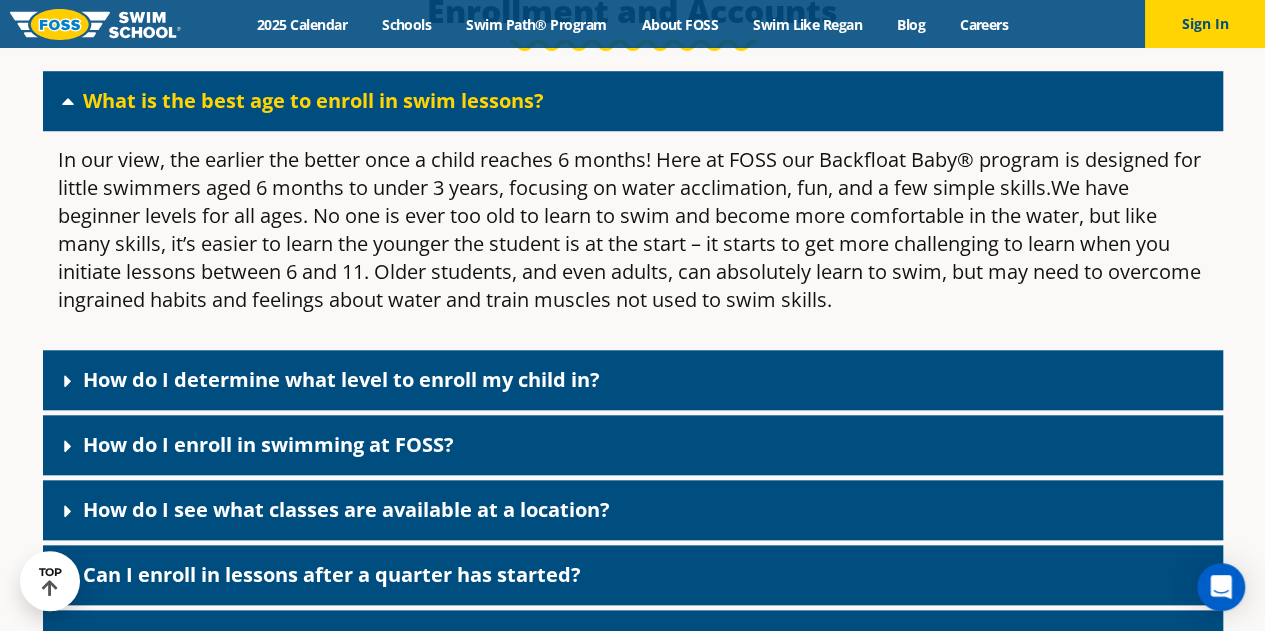 click on "How do I determine what level to enroll my child in?" at bounding box center [341, 379] 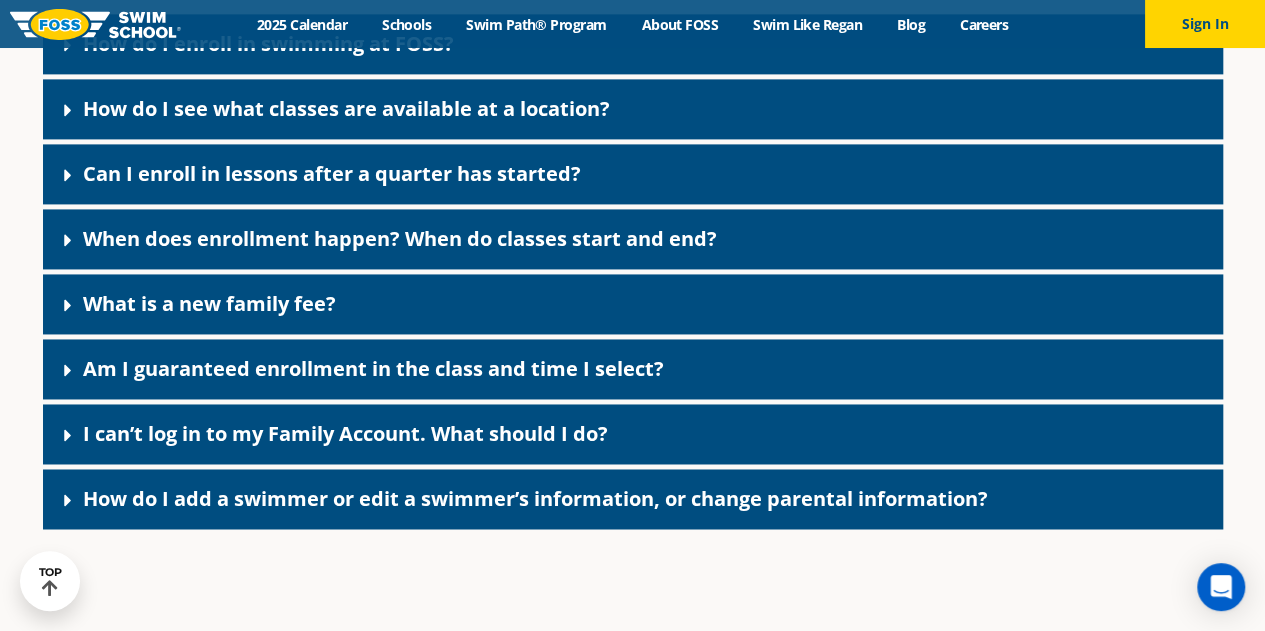 scroll, scrollTop: 1374, scrollLeft: 0, axis: vertical 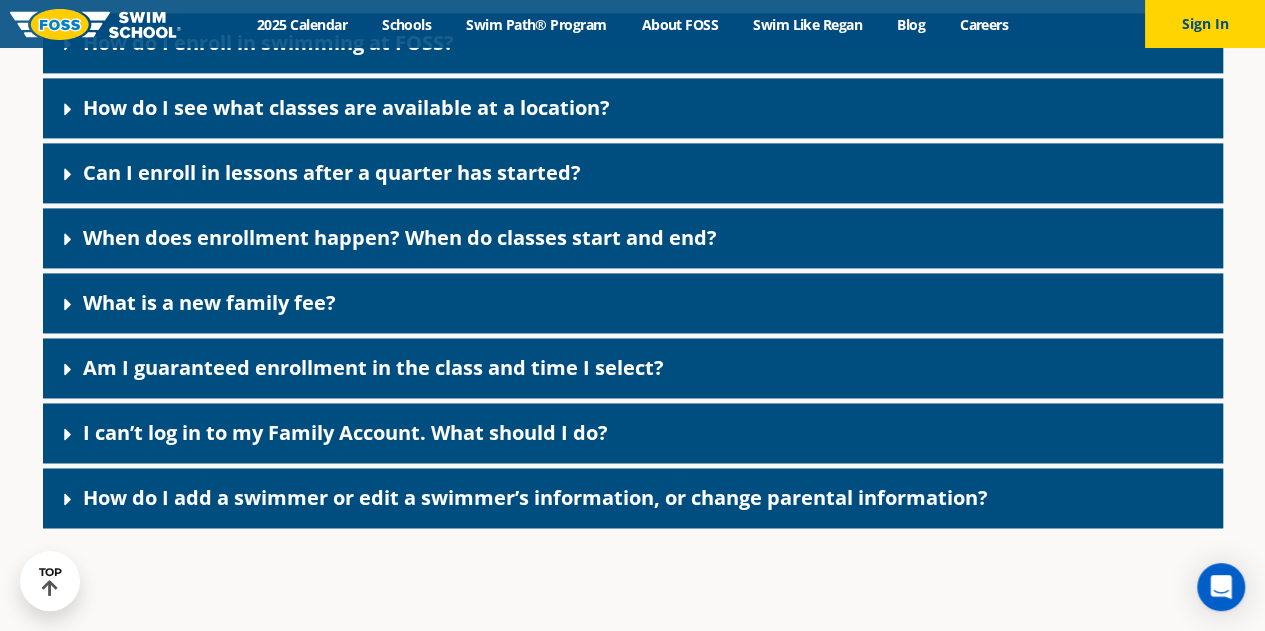 click on "What is a new family fee?" at bounding box center (209, 302) 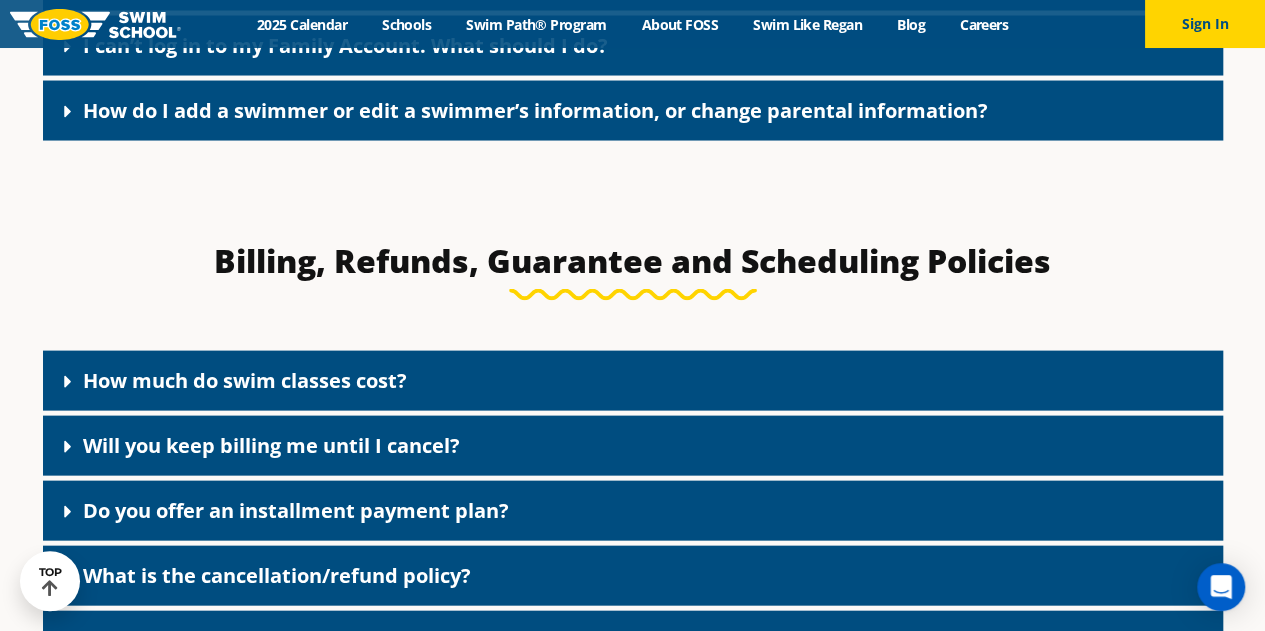 scroll, scrollTop: 1981, scrollLeft: 0, axis: vertical 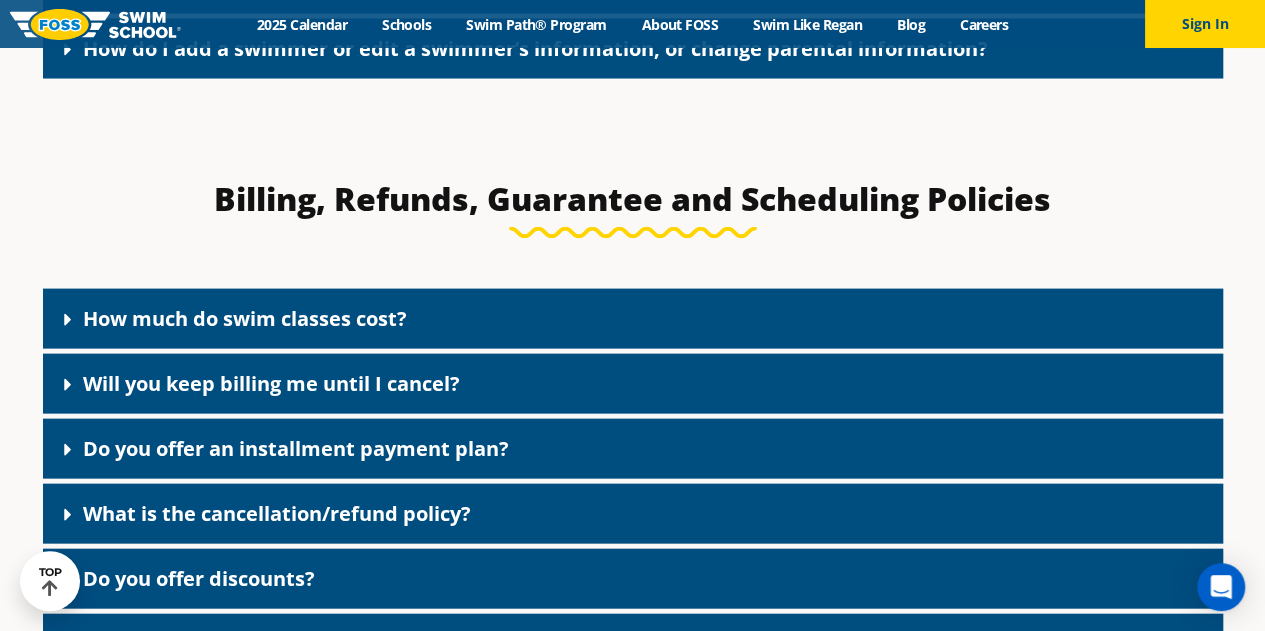 click on "How much do swim classes cost?" at bounding box center [245, 318] 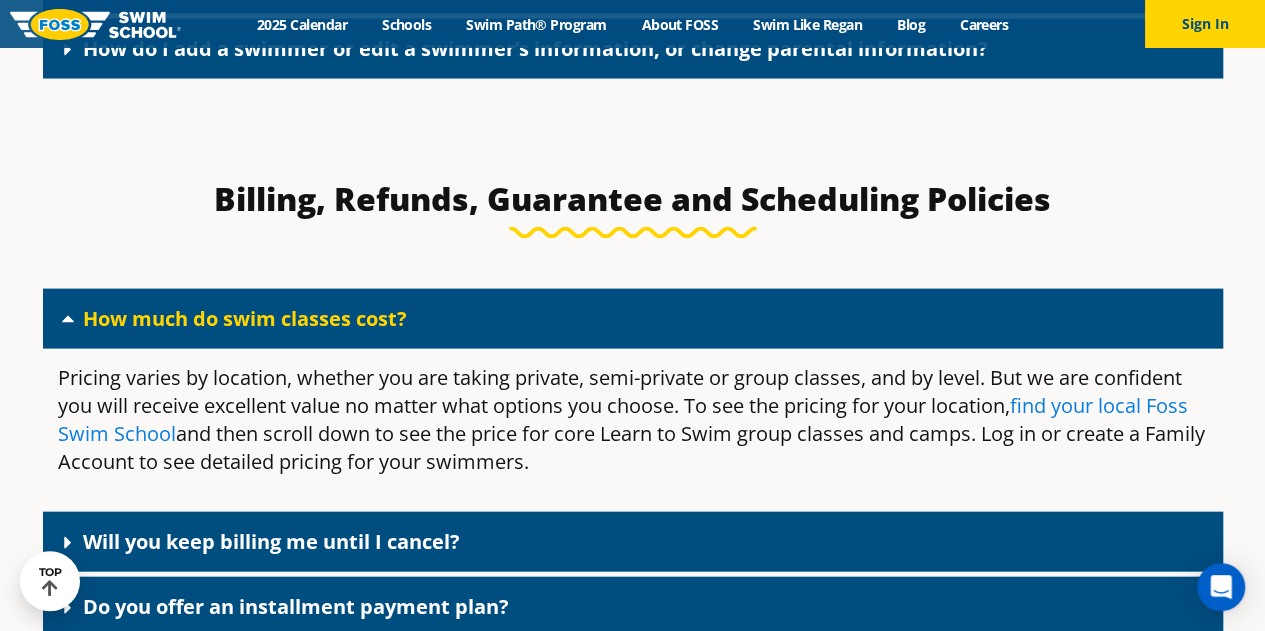 click on "find your local Foss Swim School" at bounding box center [623, 419] 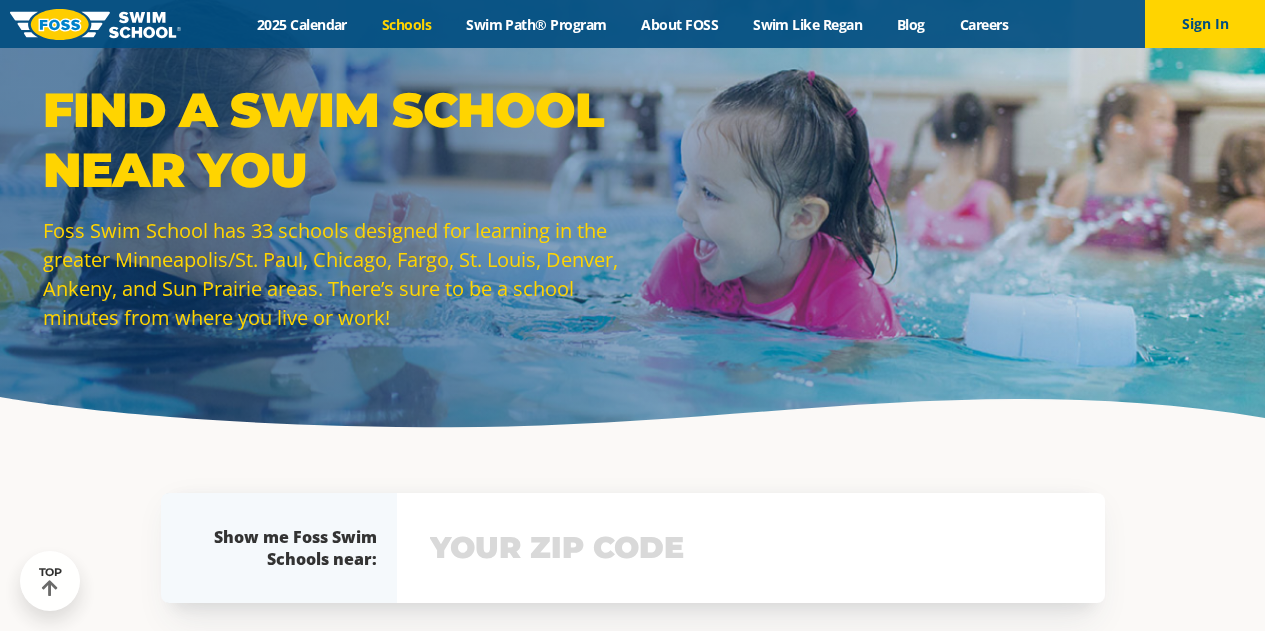 scroll, scrollTop: 211, scrollLeft: 0, axis: vertical 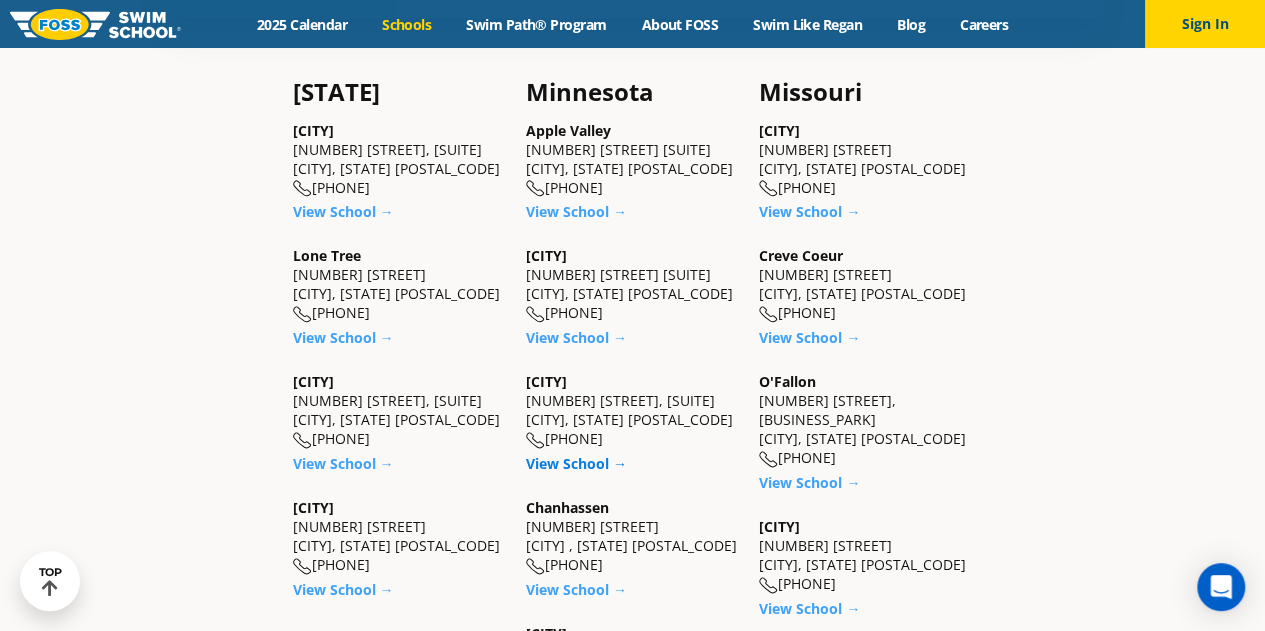 click on "View School →" at bounding box center (576, 463) 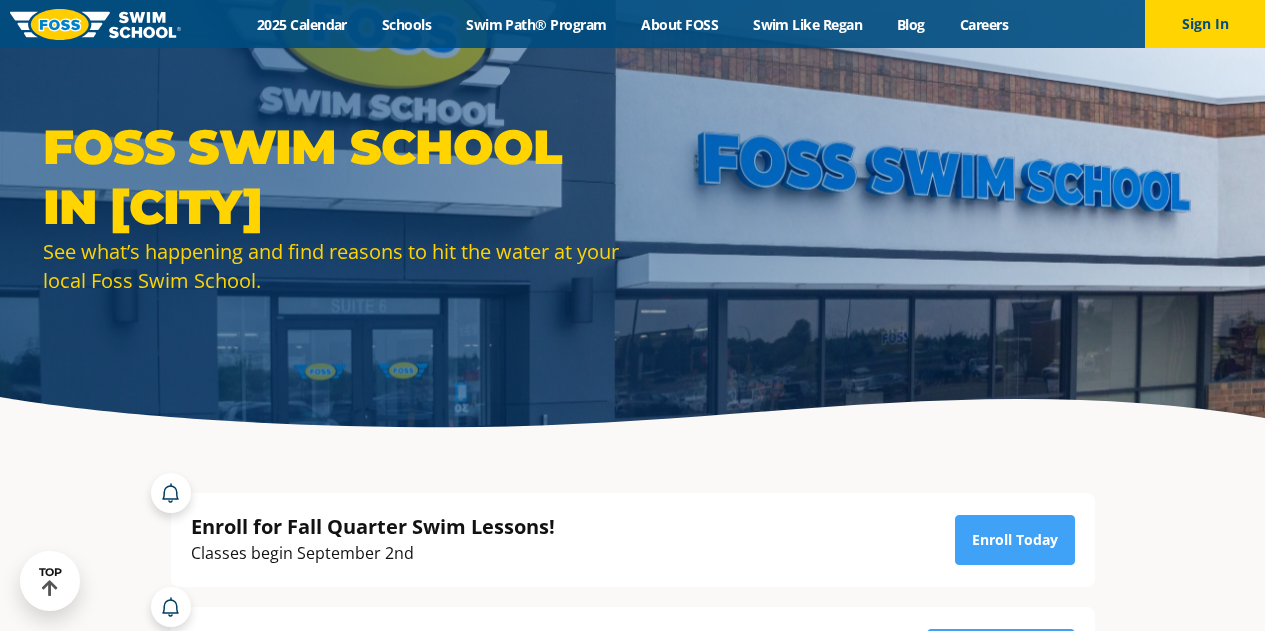scroll, scrollTop: 405, scrollLeft: 0, axis: vertical 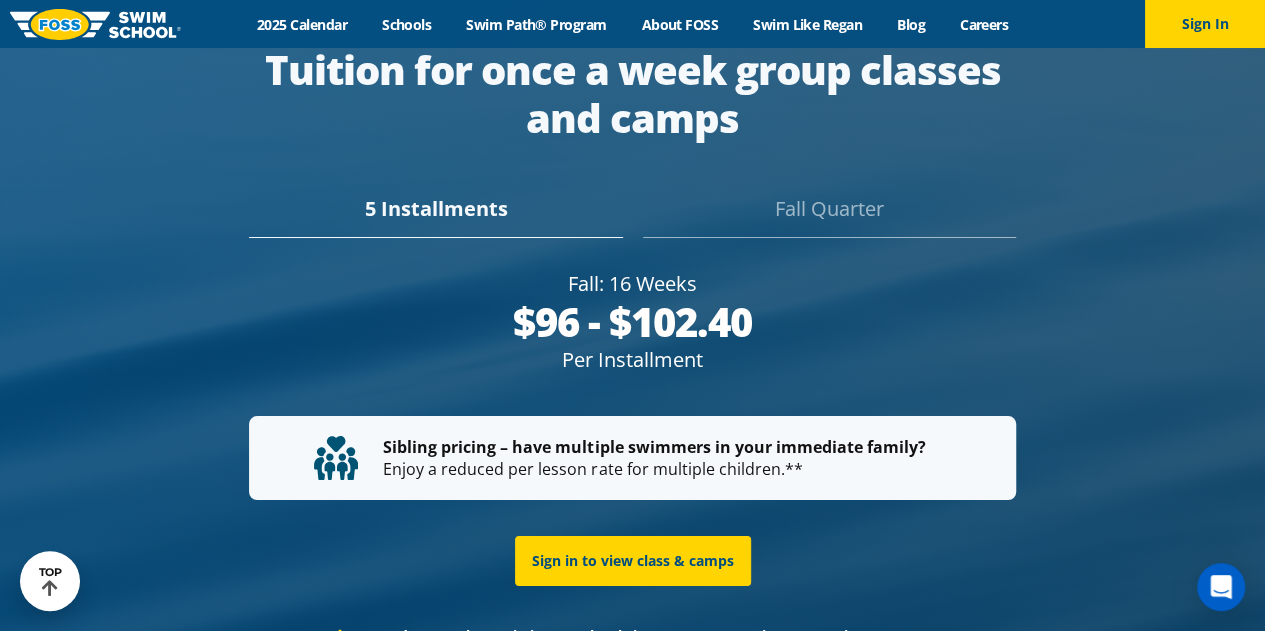 click on "Fall Quarter" at bounding box center [829, 216] 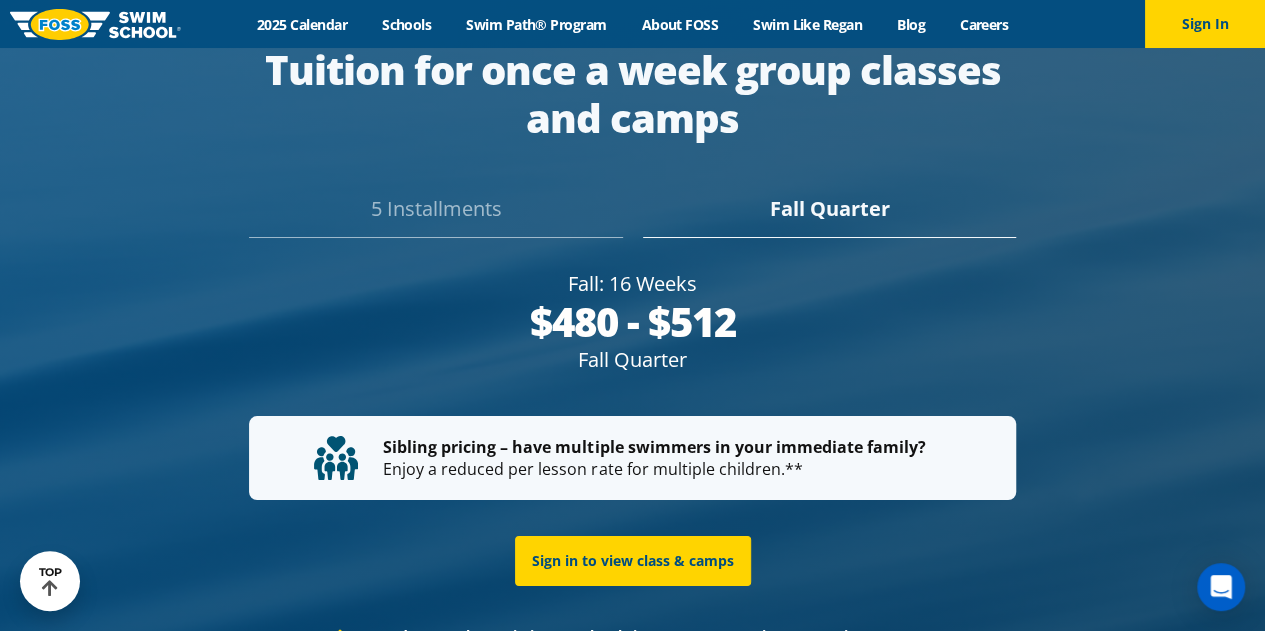 click on "5 Installments" at bounding box center [435, 216] 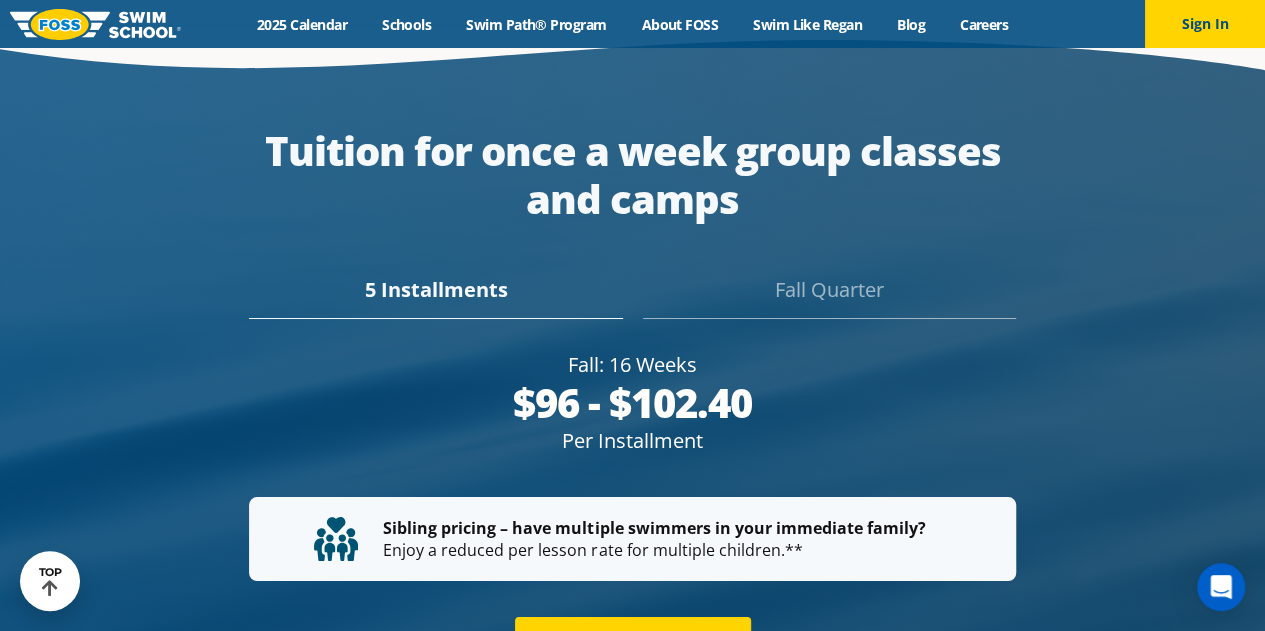 scroll, scrollTop: 3561, scrollLeft: 0, axis: vertical 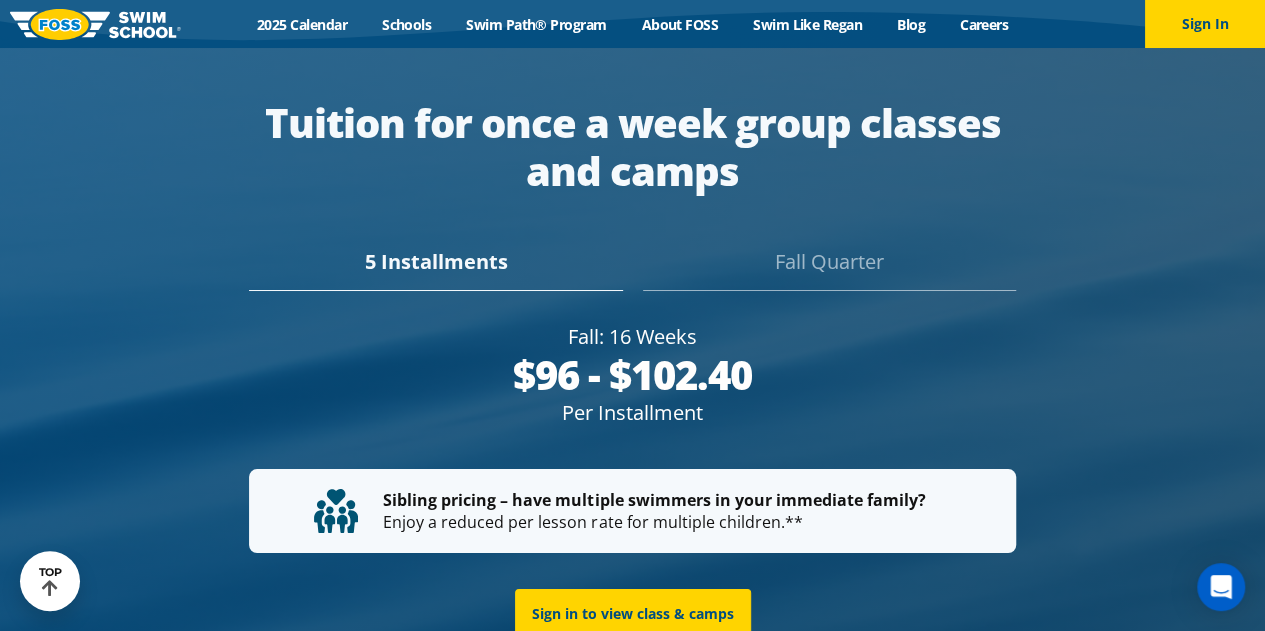 click on "Fall Quarter" at bounding box center [829, 269] 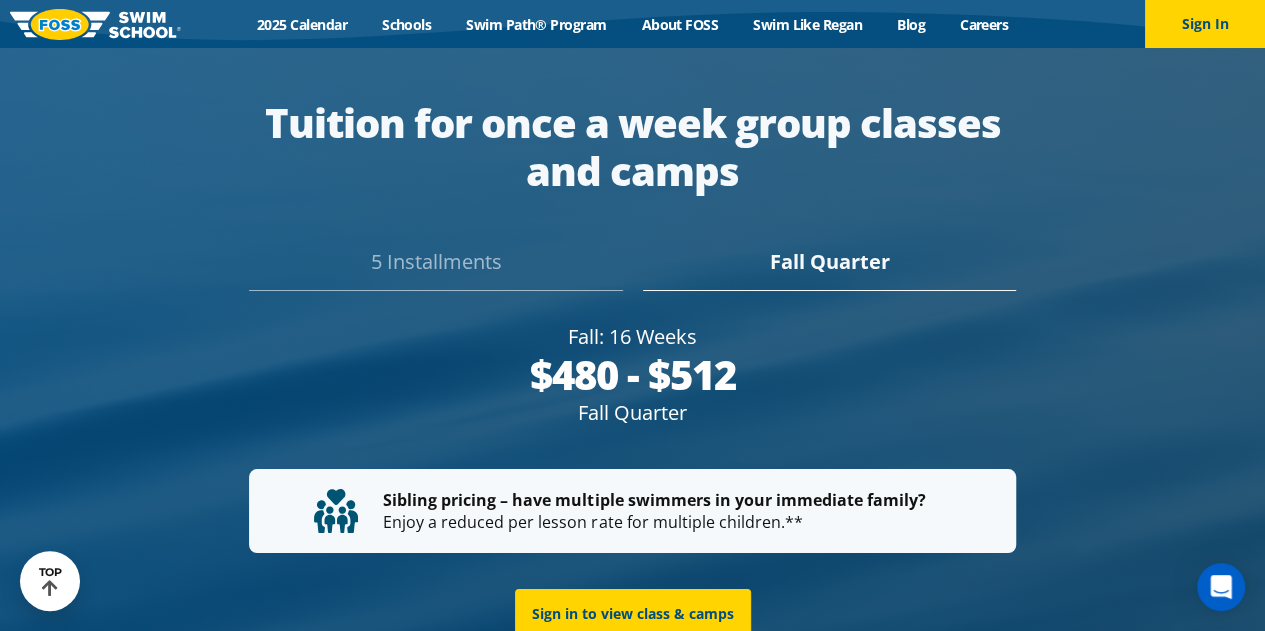click on "5 Installments" at bounding box center (435, 269) 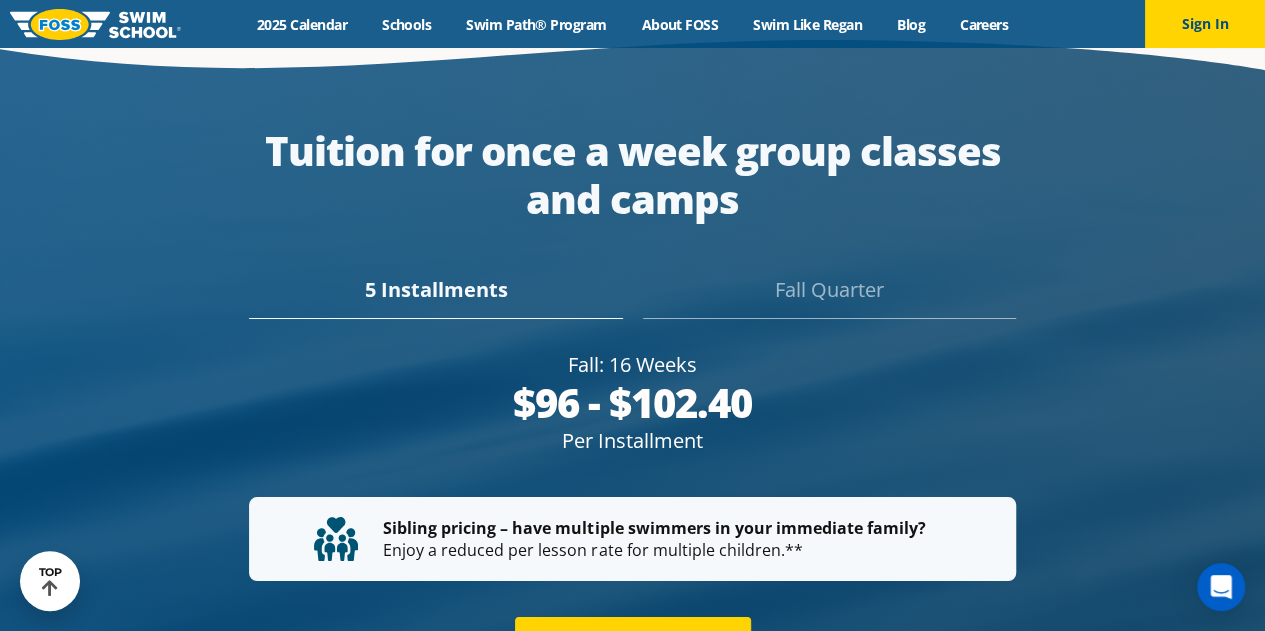 scroll, scrollTop: 3561, scrollLeft: 0, axis: vertical 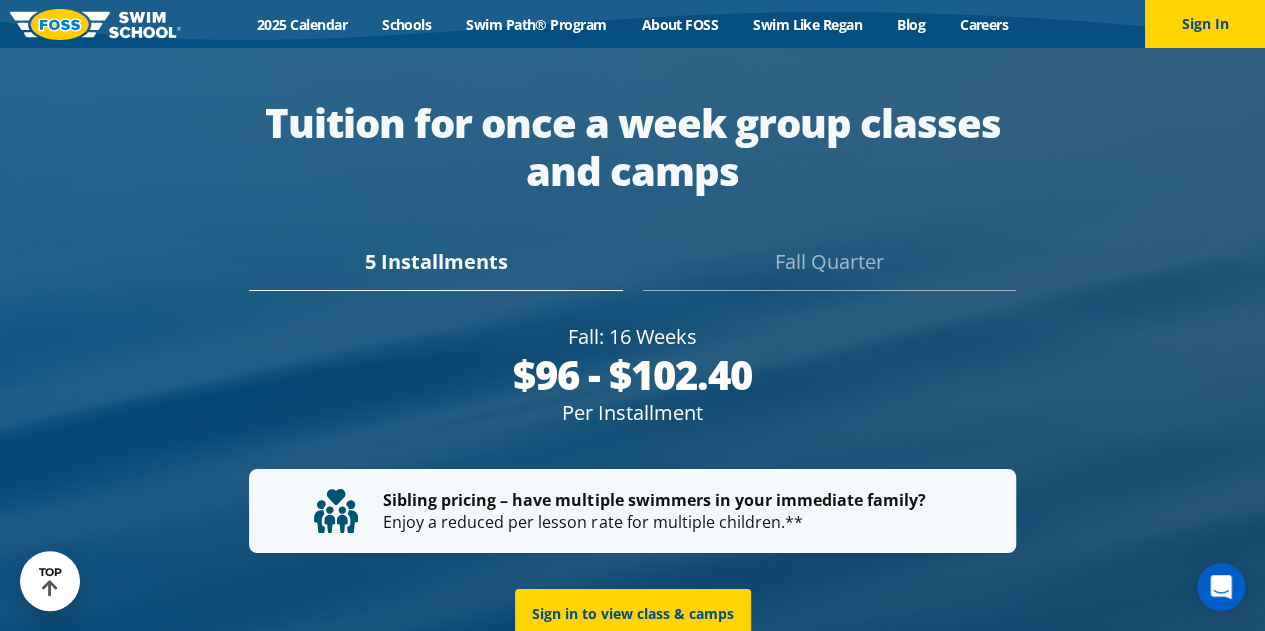 click on "Fall Quarter" at bounding box center [829, 269] 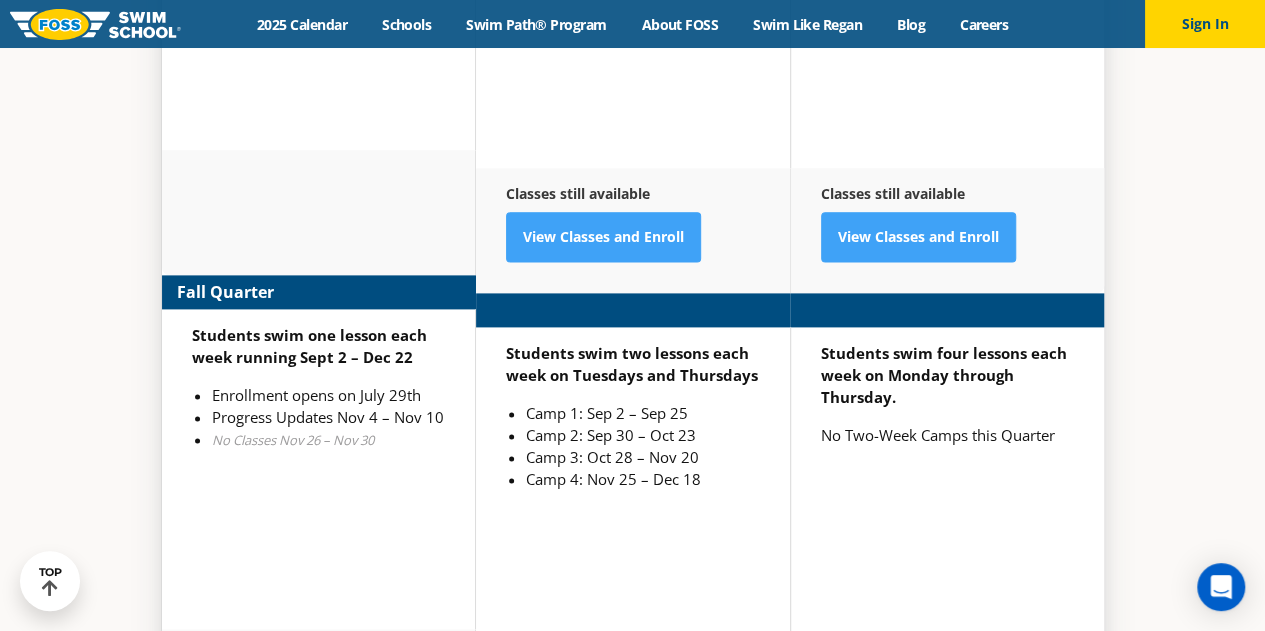 scroll, scrollTop: 5165, scrollLeft: 0, axis: vertical 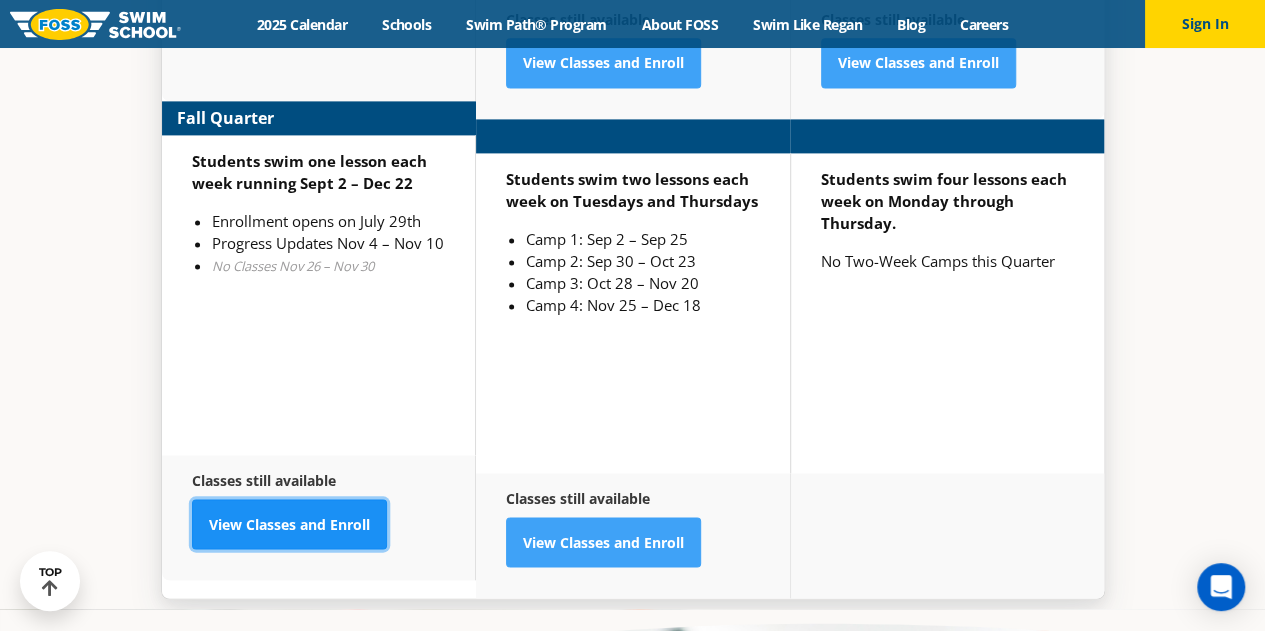 click on "View Classes and Enroll" at bounding box center (289, 524) 